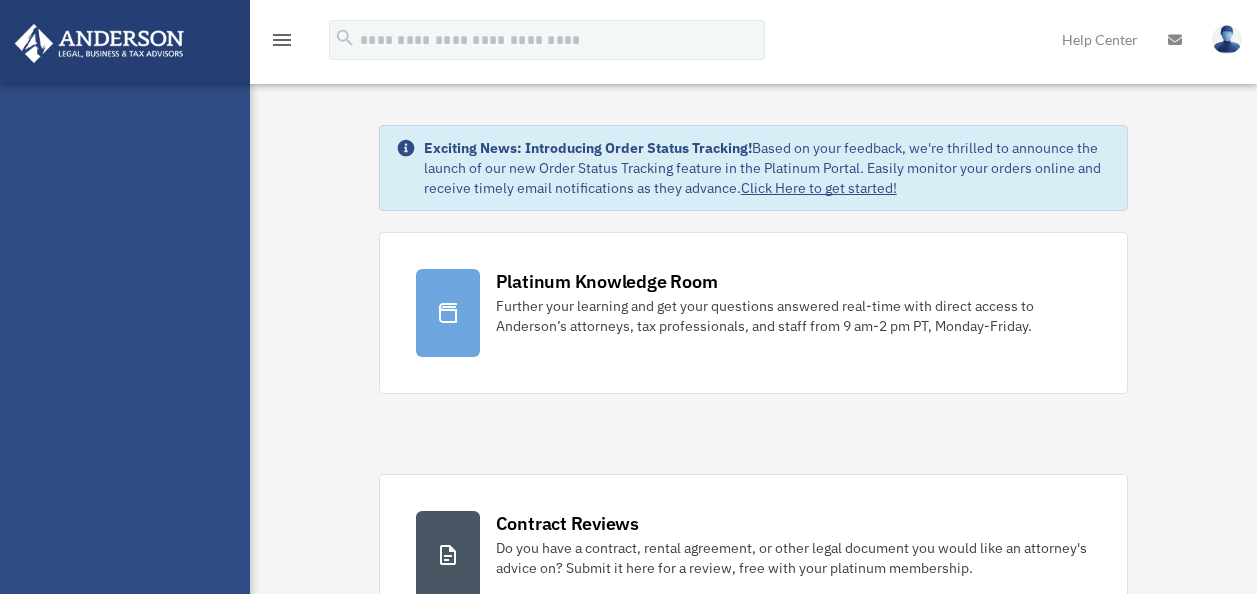 scroll, scrollTop: 0, scrollLeft: 0, axis: both 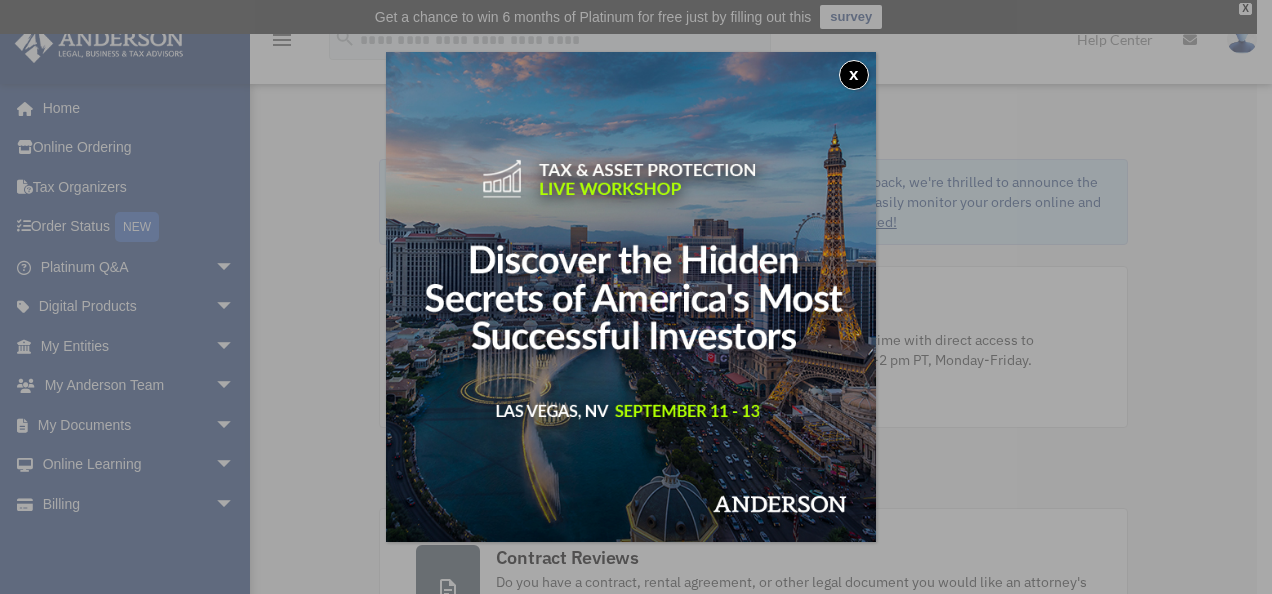 click on "x" at bounding box center [636, 297] 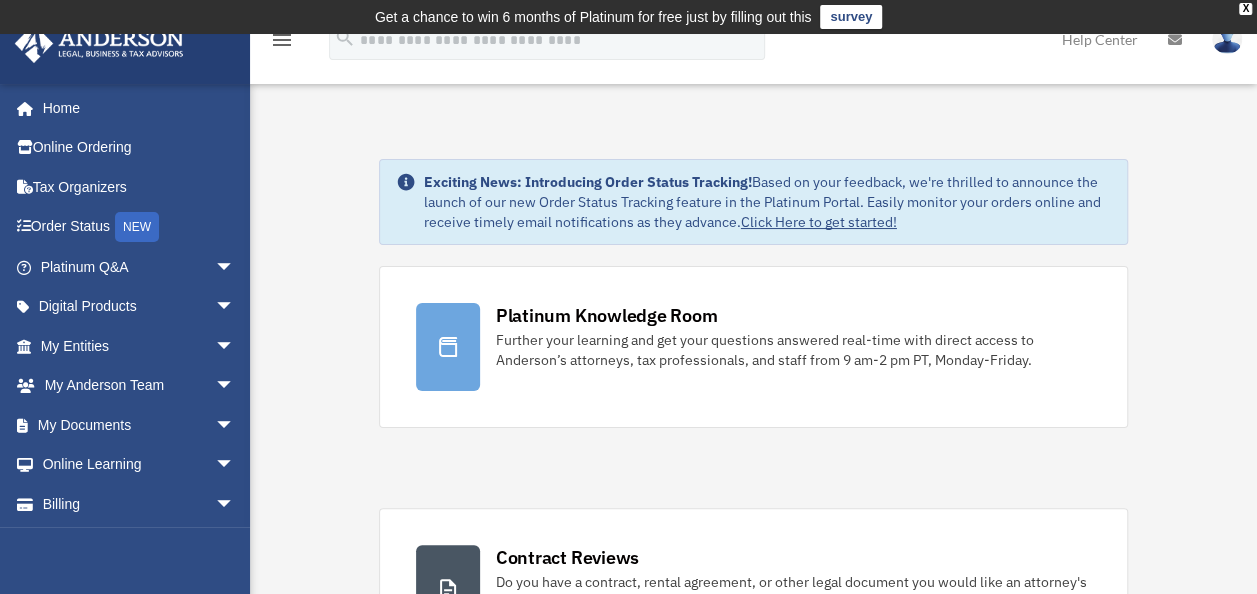 click on "My Anderson Team arrow_drop_down" at bounding box center [139, 386] 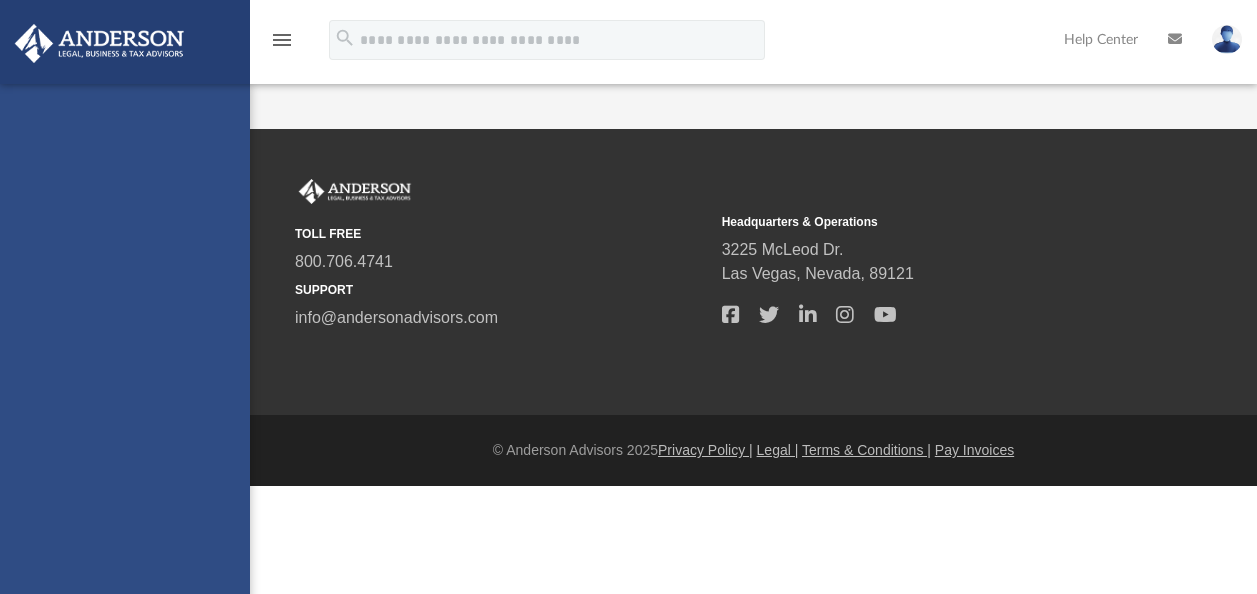 scroll, scrollTop: 0, scrollLeft: 0, axis: both 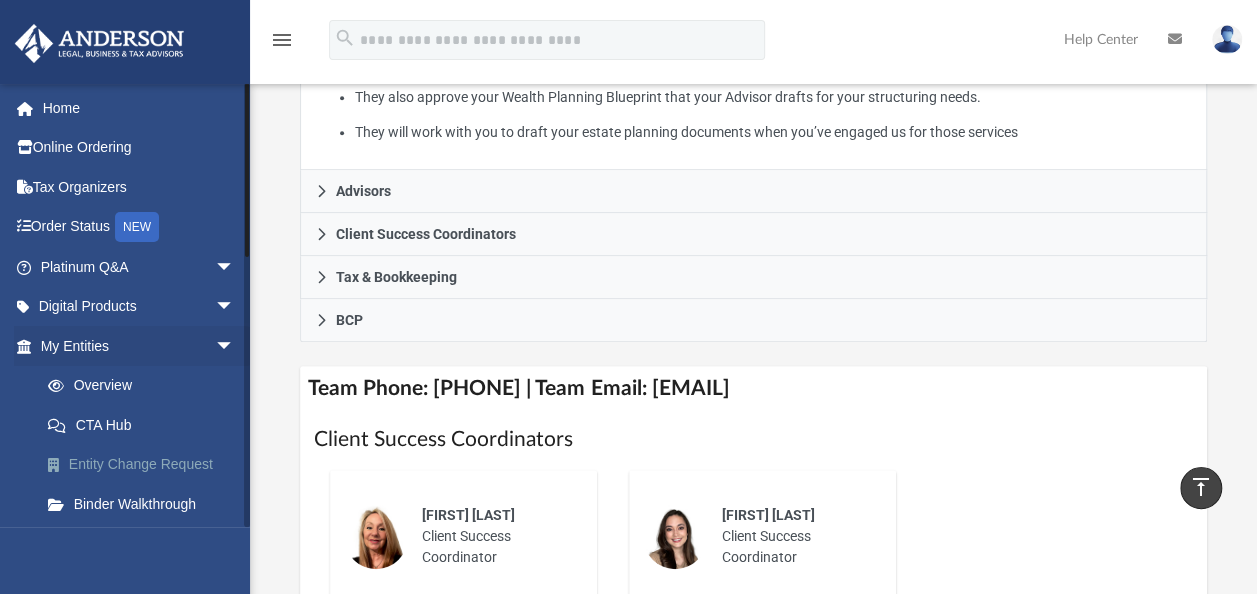 click on "Entity Change Request" at bounding box center (146, 465) 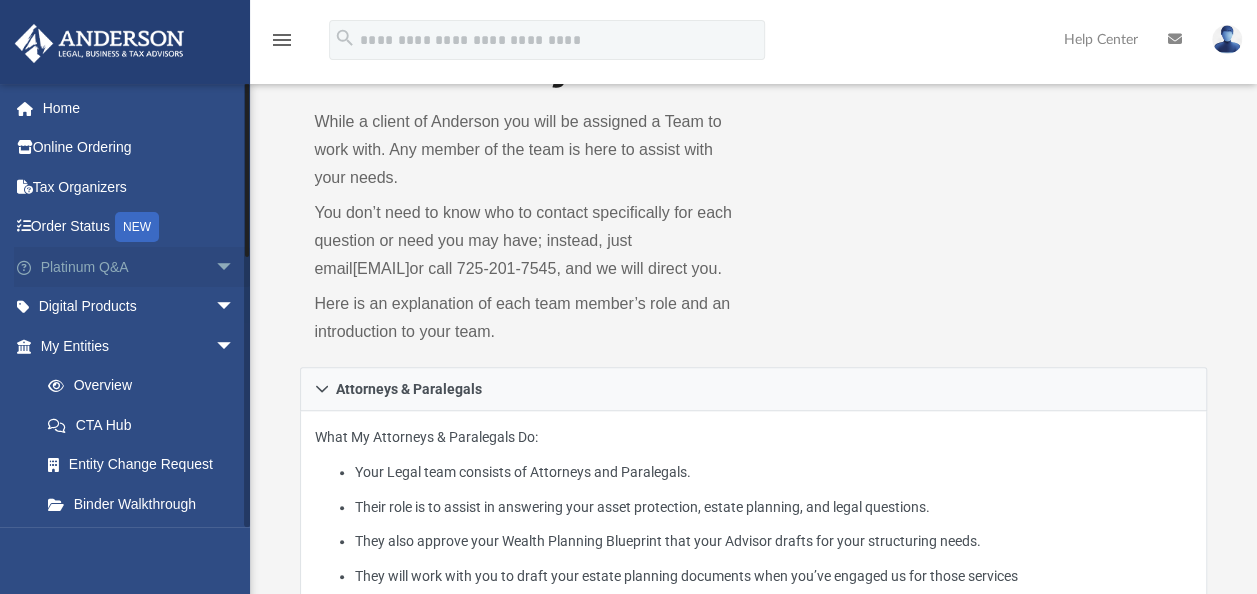 scroll, scrollTop: 113, scrollLeft: 0, axis: vertical 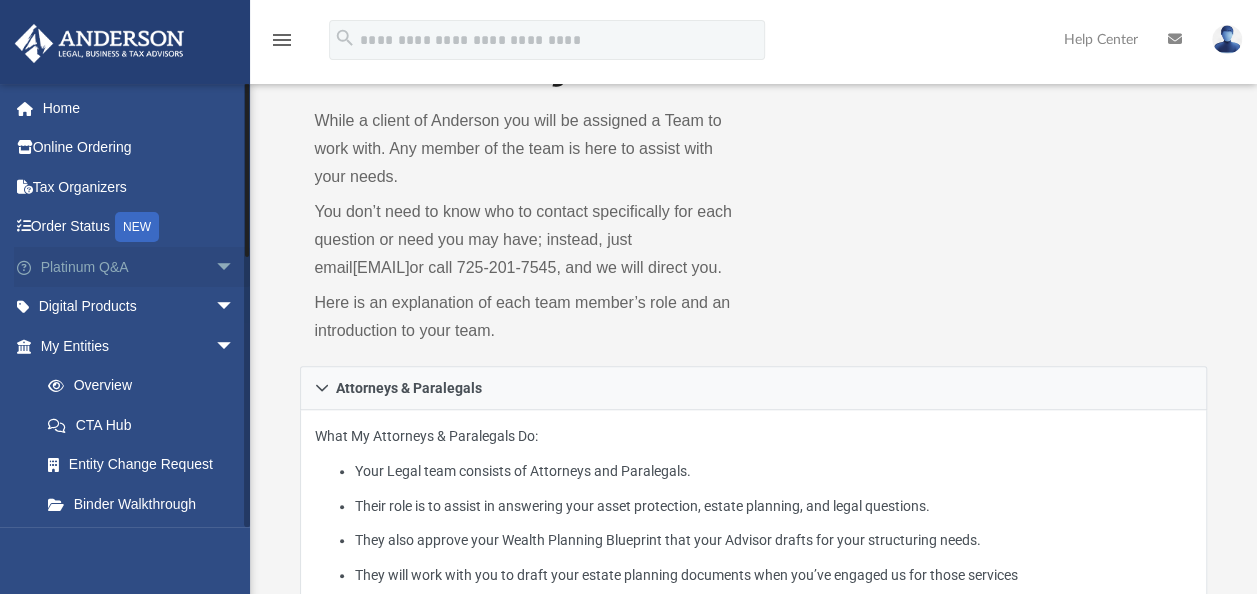 click on "Platinum Q&A arrow_drop_down" at bounding box center [139, 267] 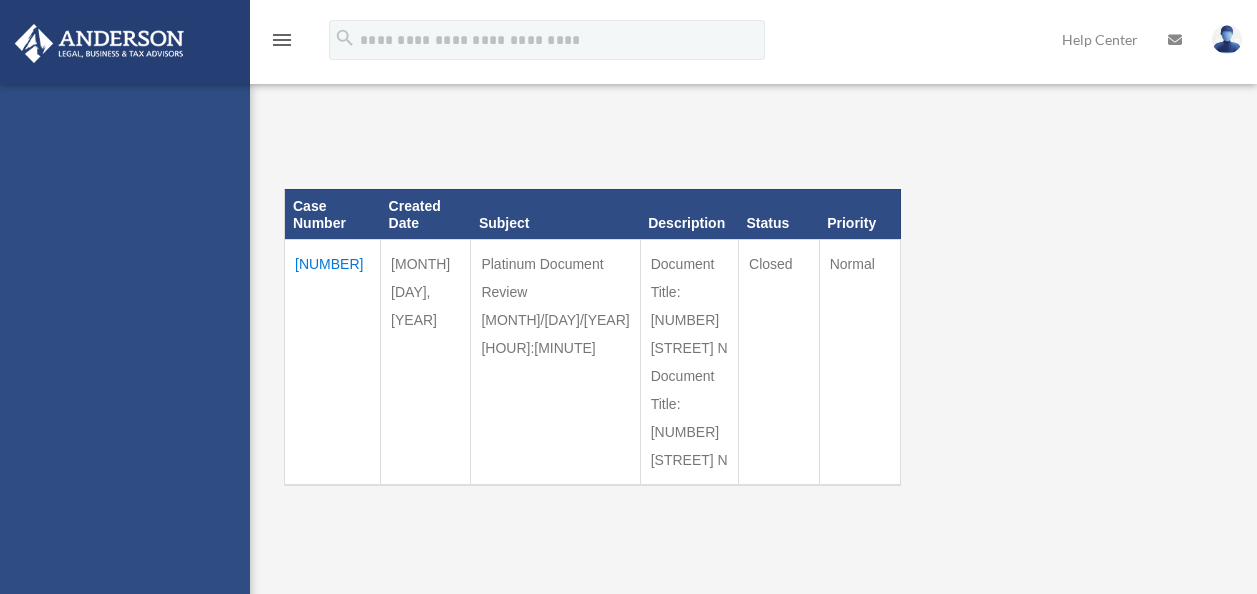 scroll, scrollTop: 0, scrollLeft: 0, axis: both 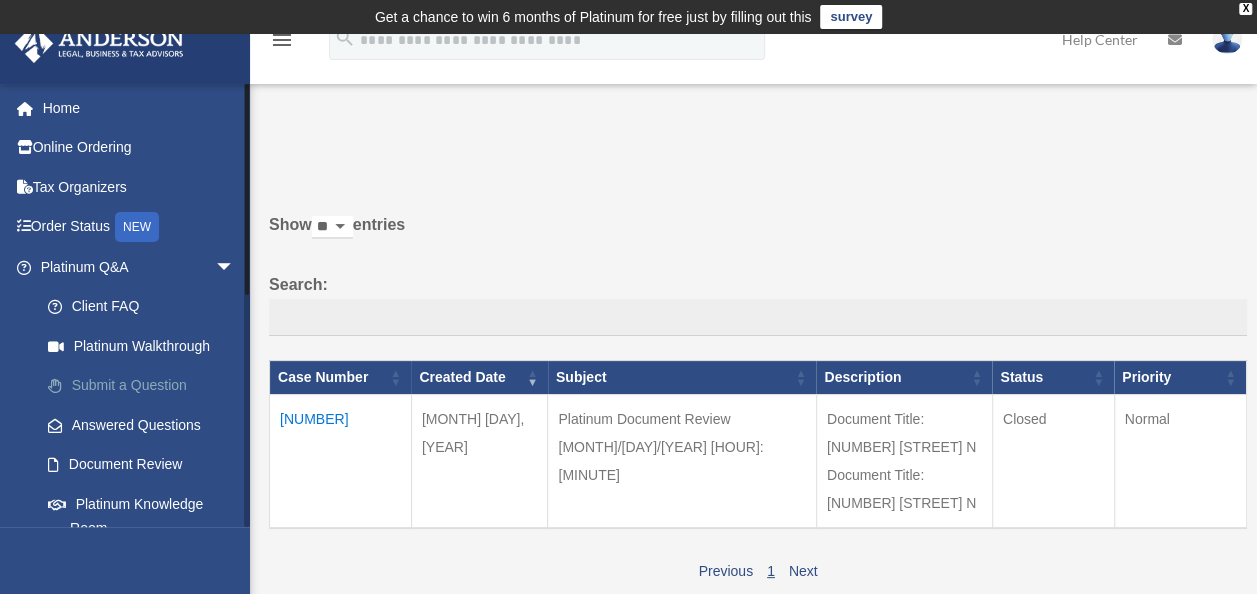 click on "Submit a Question" at bounding box center [146, 386] 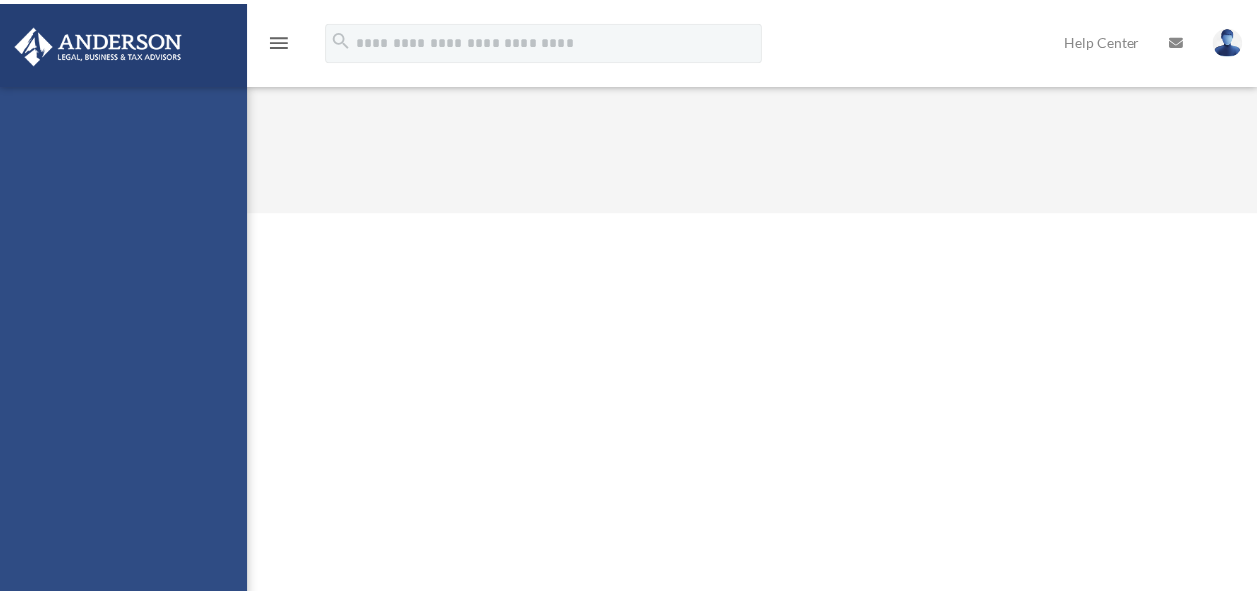 scroll, scrollTop: 0, scrollLeft: 0, axis: both 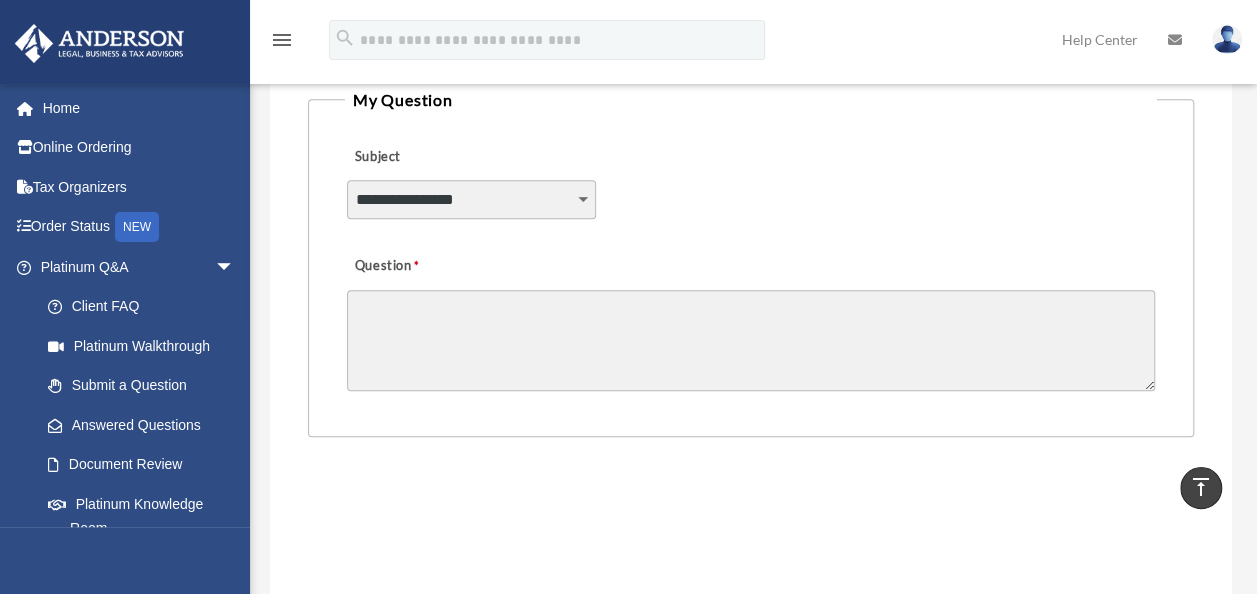 click on "**********" at bounding box center (471, 199) 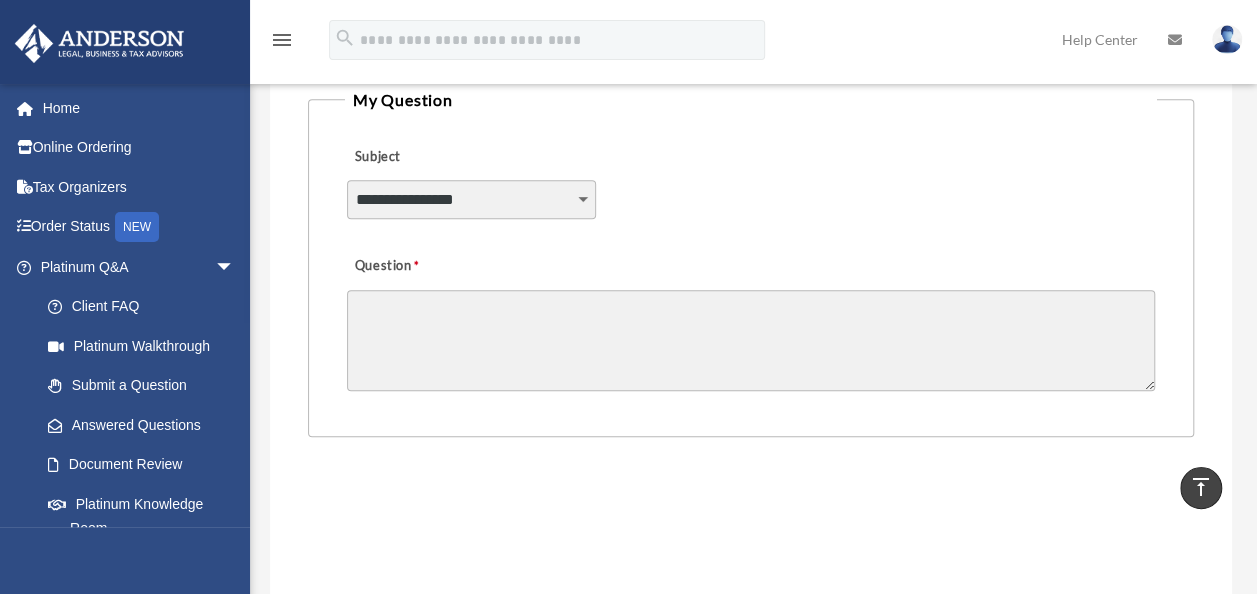 select on "******" 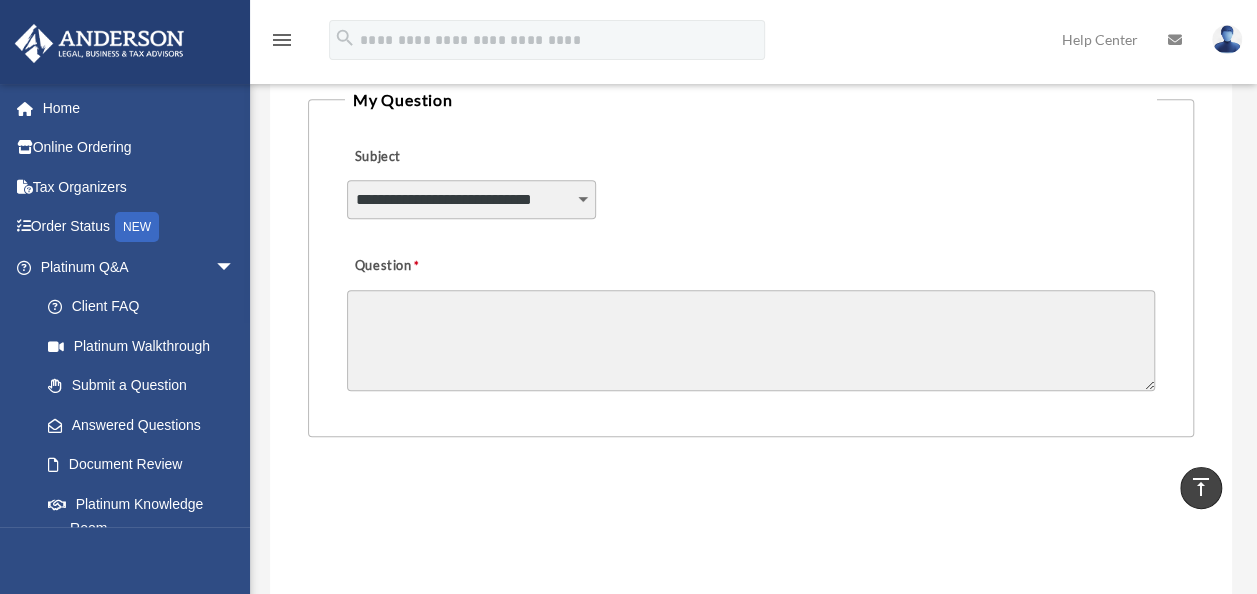 click on "**********" at bounding box center [471, 199] 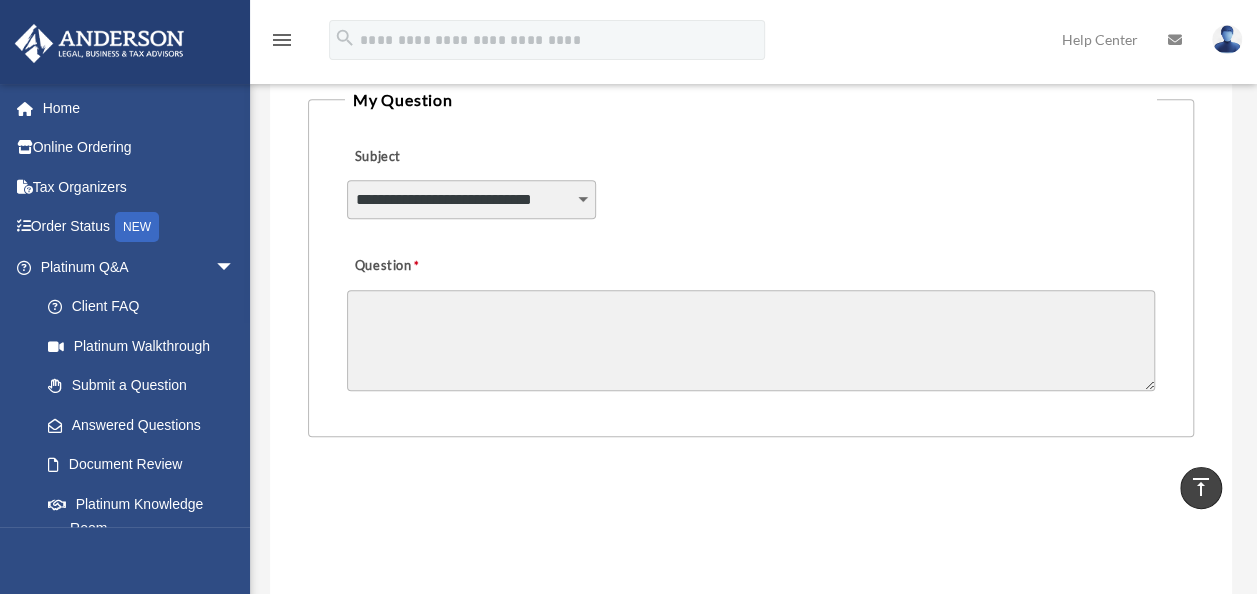 click on "Question" at bounding box center (751, 340) 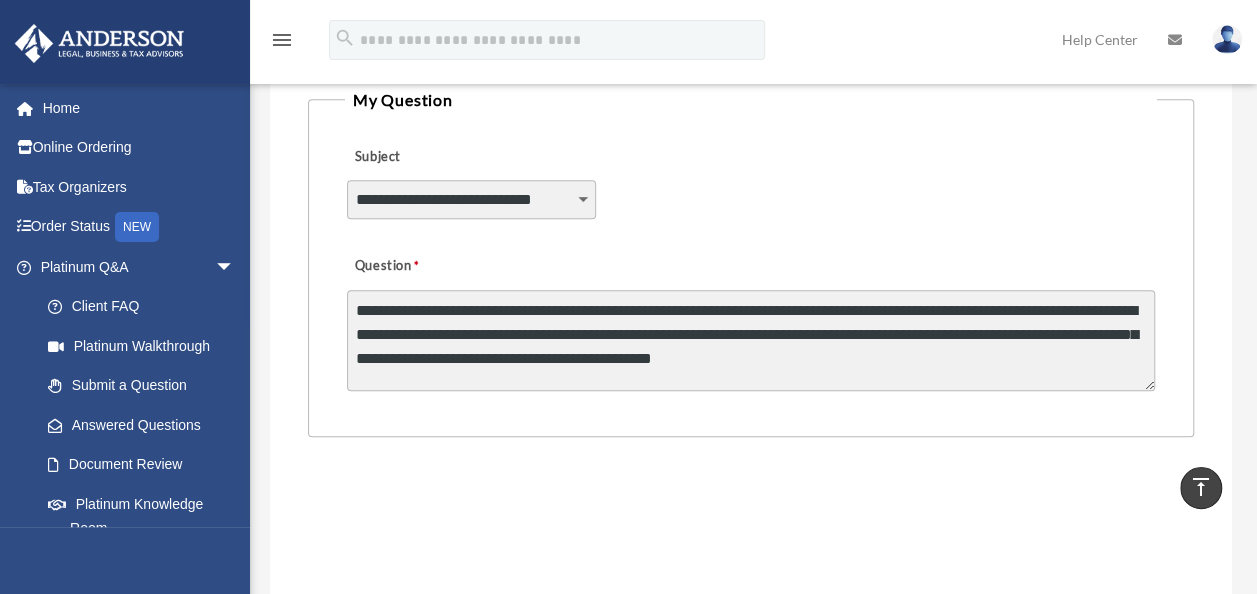 type on "**********" 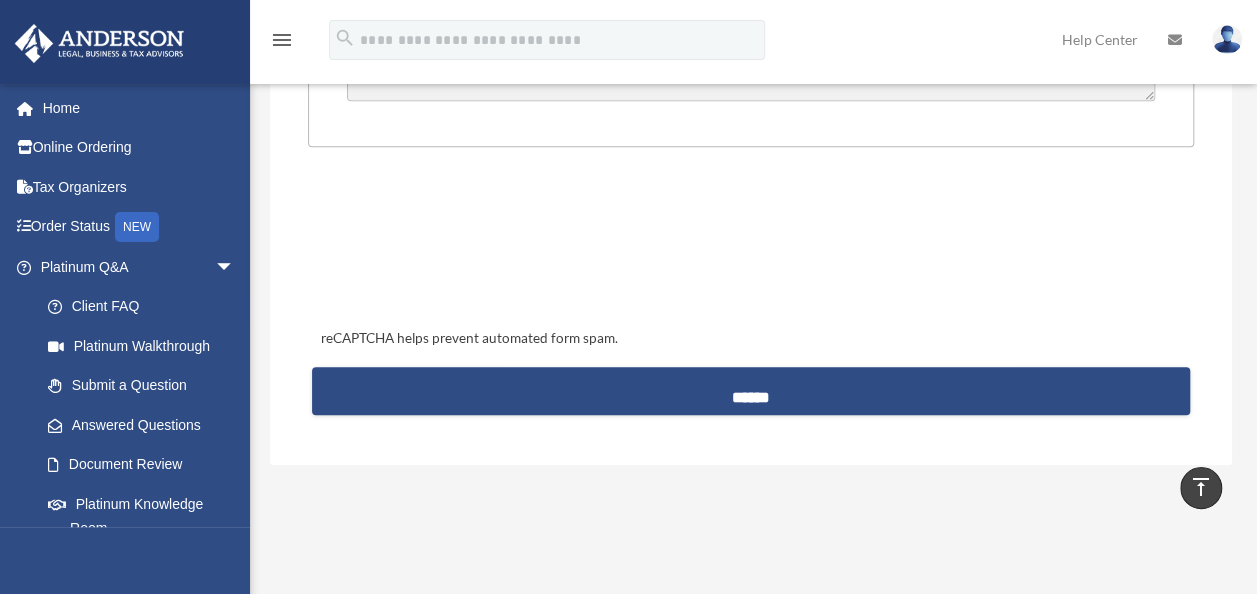 scroll, scrollTop: 955, scrollLeft: 0, axis: vertical 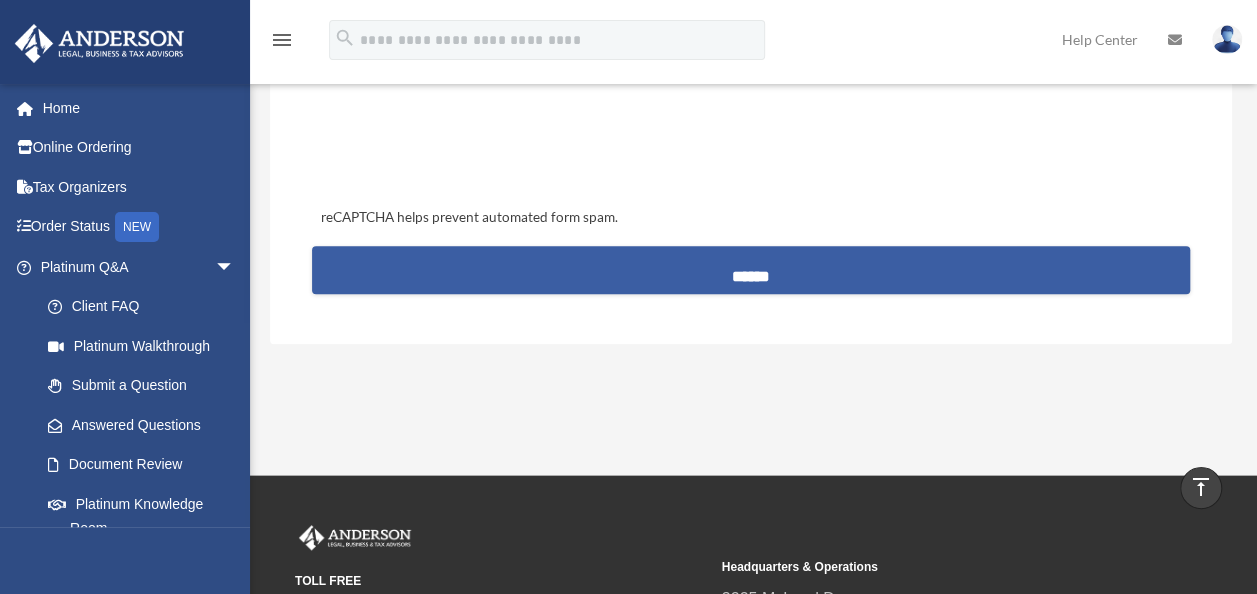 click on "******" at bounding box center (750, 270) 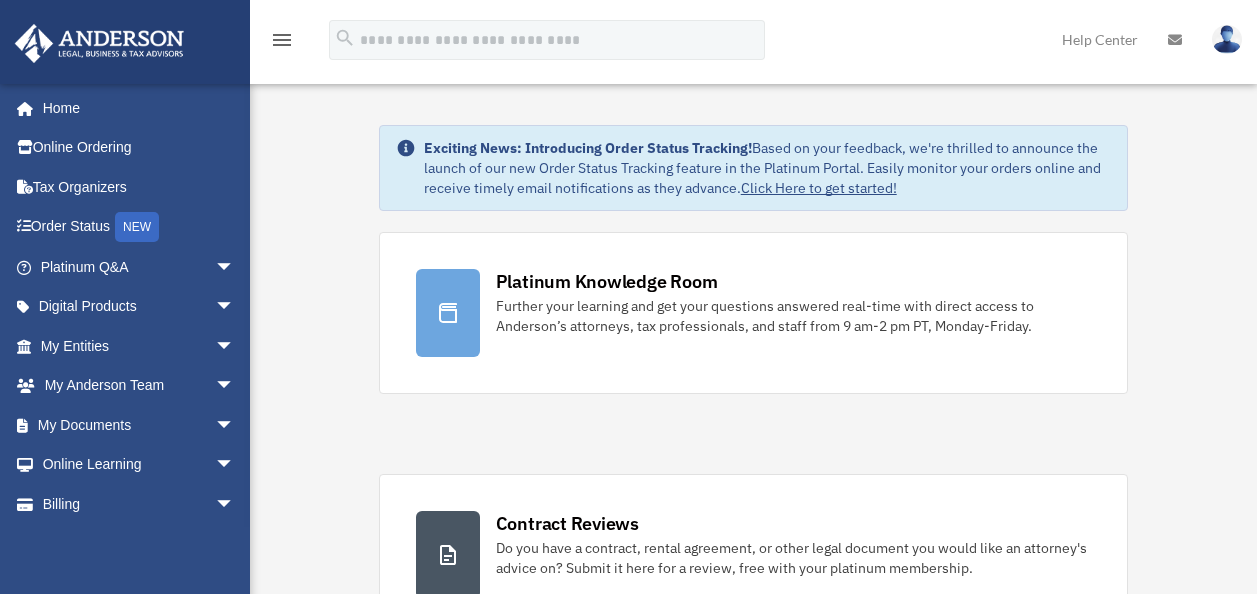 scroll, scrollTop: 0, scrollLeft: 0, axis: both 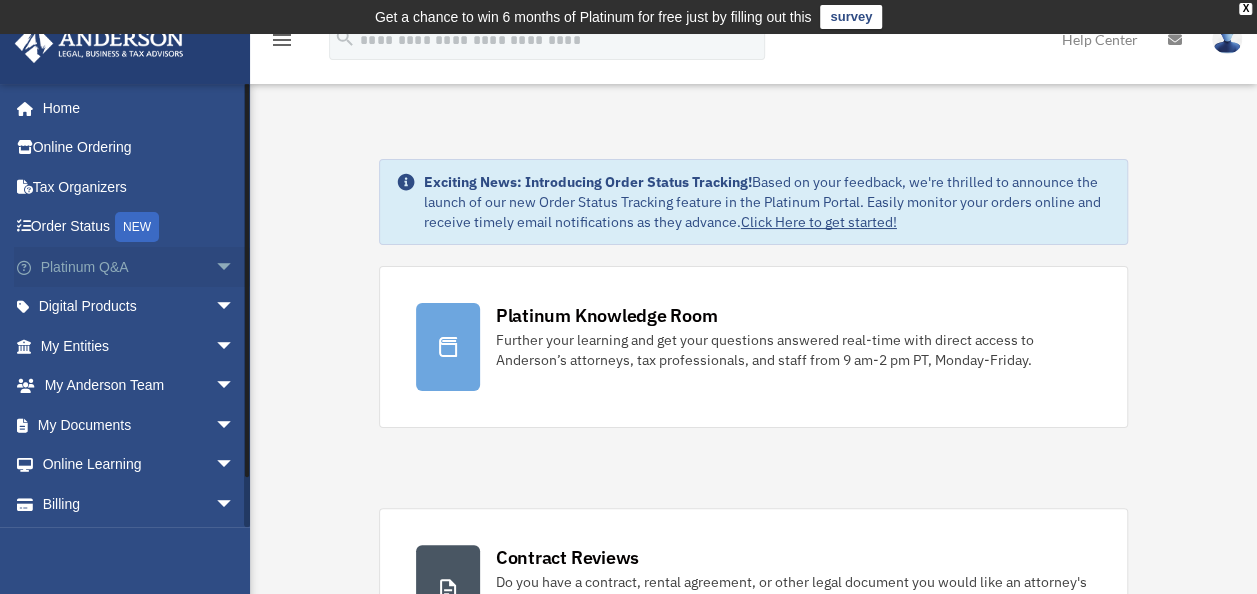 click on "Platinum Q&A arrow_drop_down" at bounding box center [139, 267] 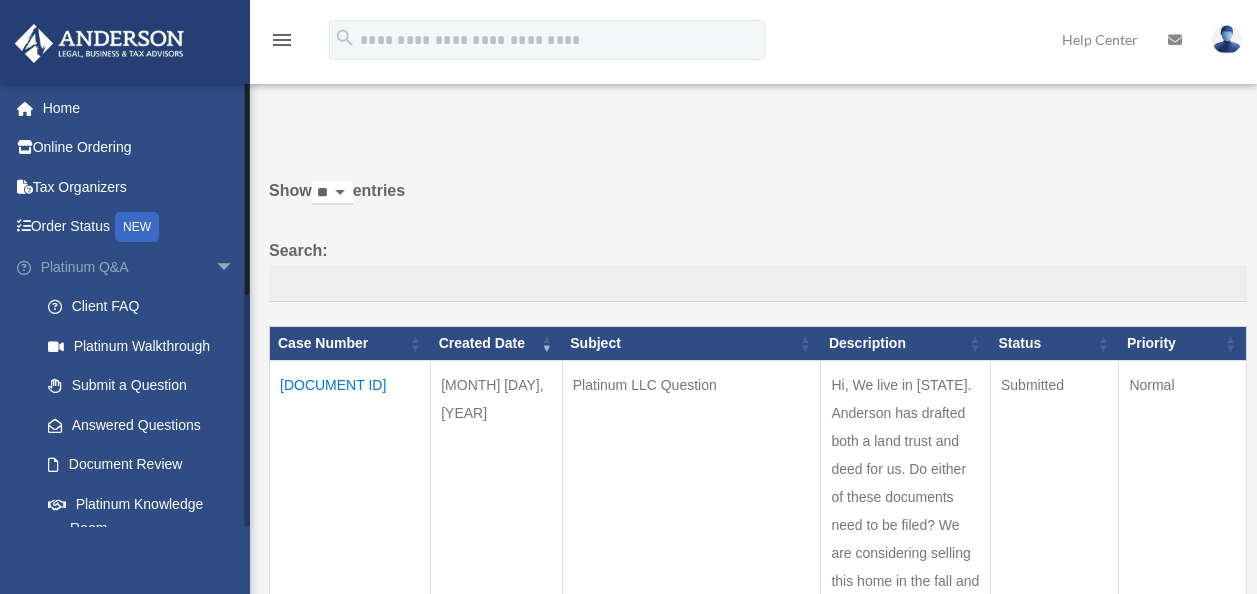 scroll, scrollTop: 0, scrollLeft: 0, axis: both 